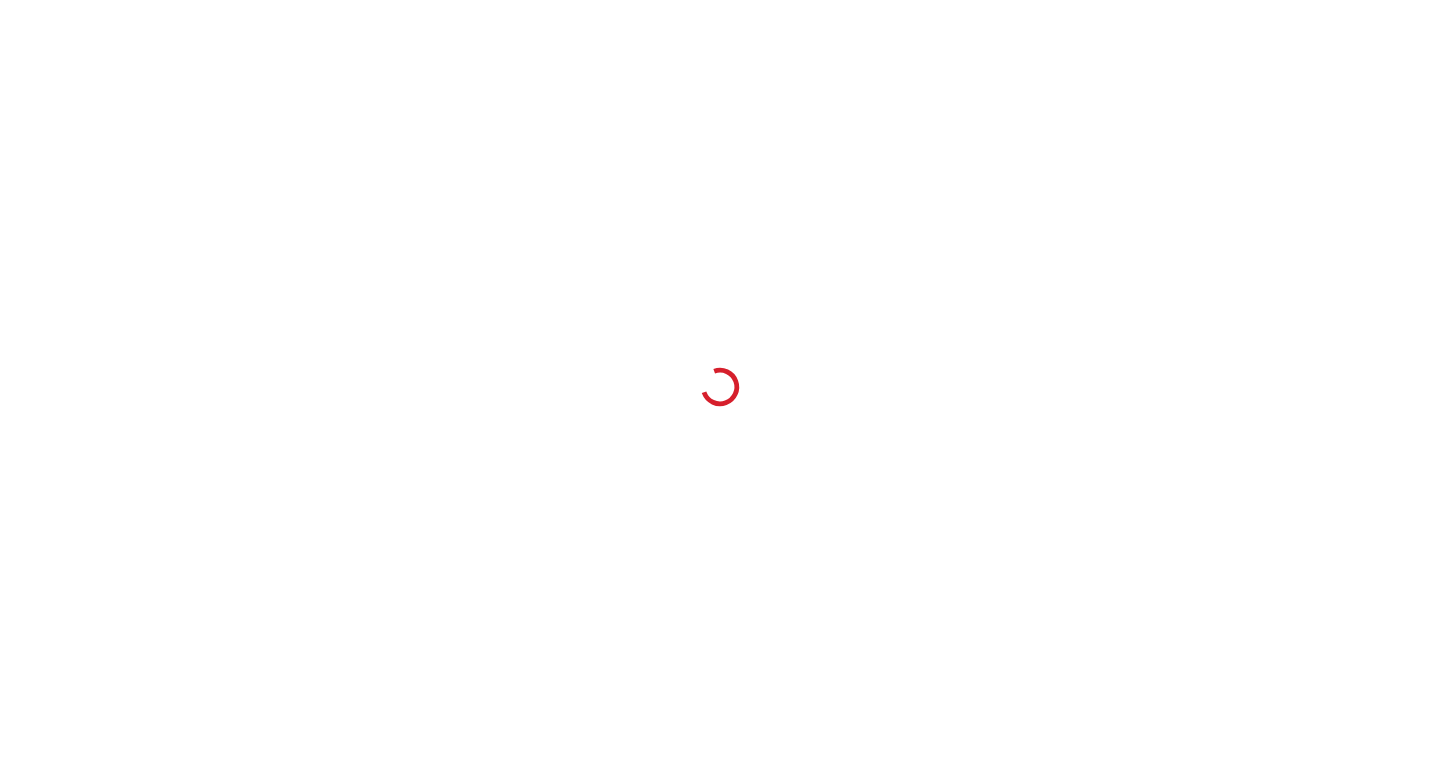 scroll, scrollTop: 0, scrollLeft: 0, axis: both 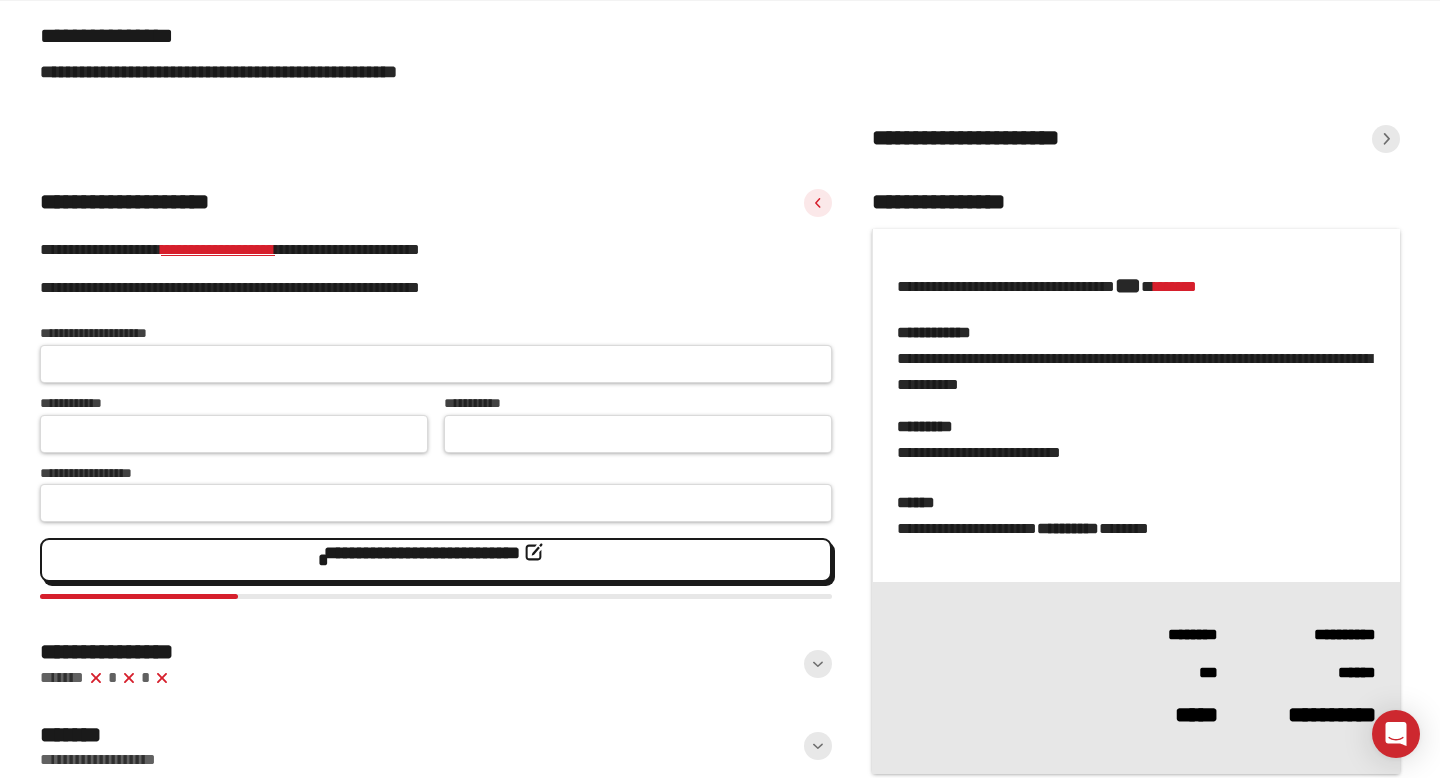 click on "**********" 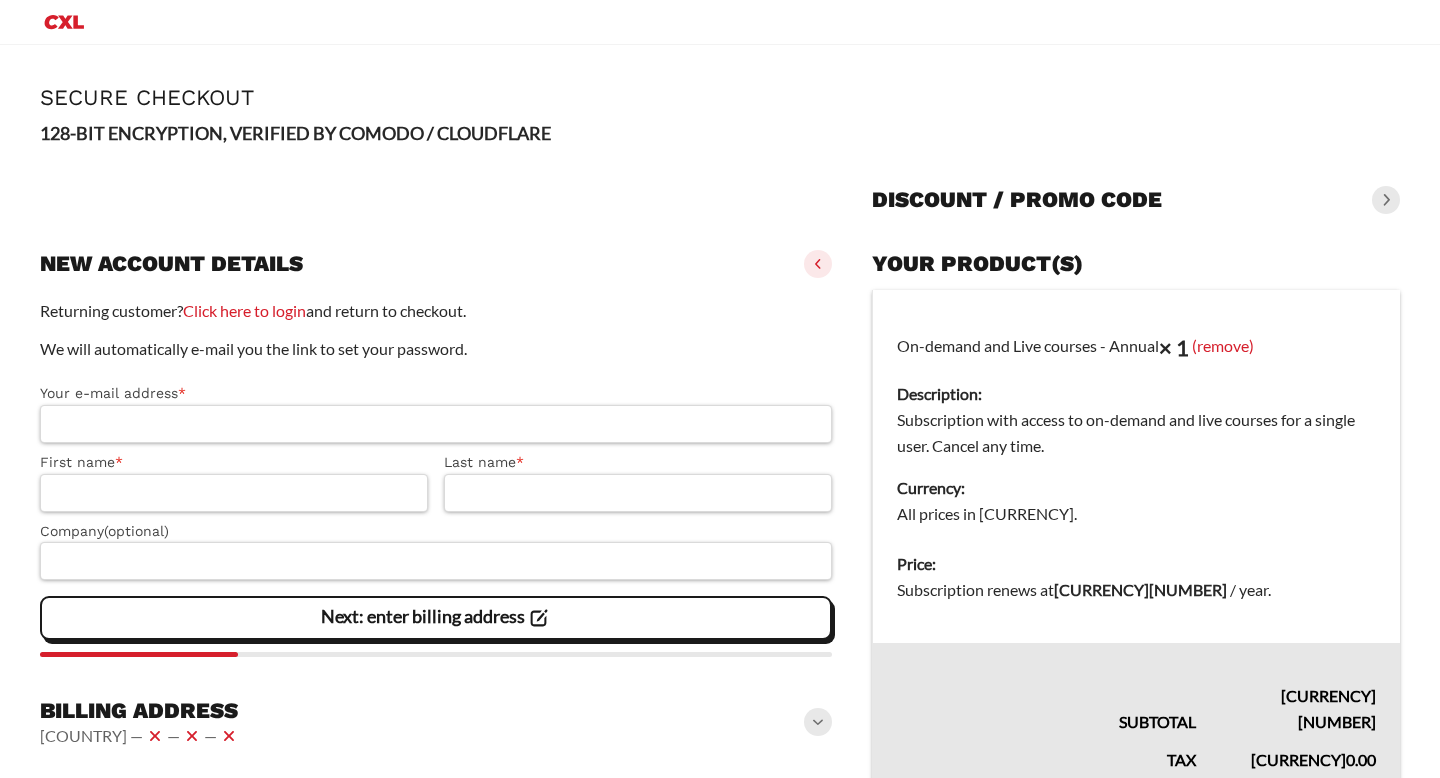 scroll, scrollTop: 0, scrollLeft: 0, axis: both 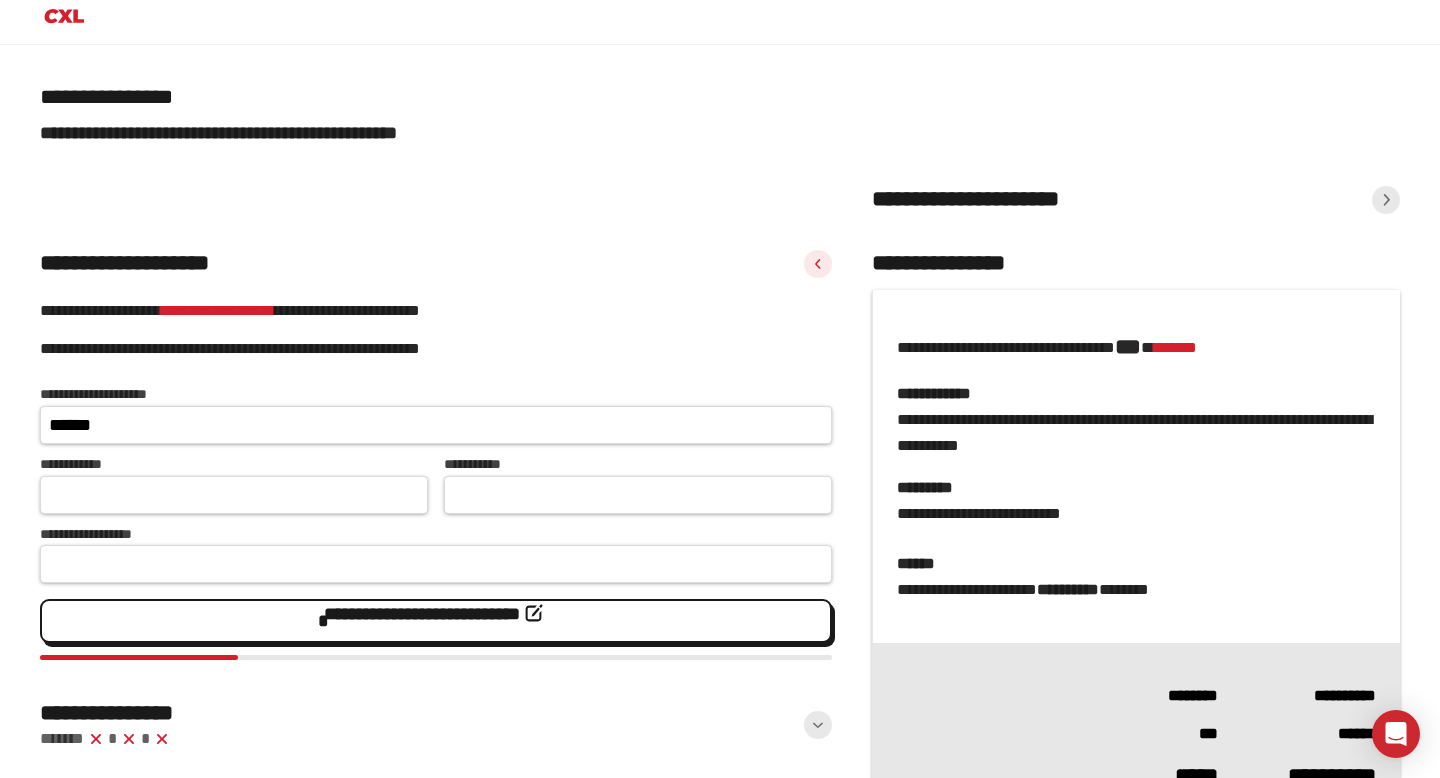 type on "**********" 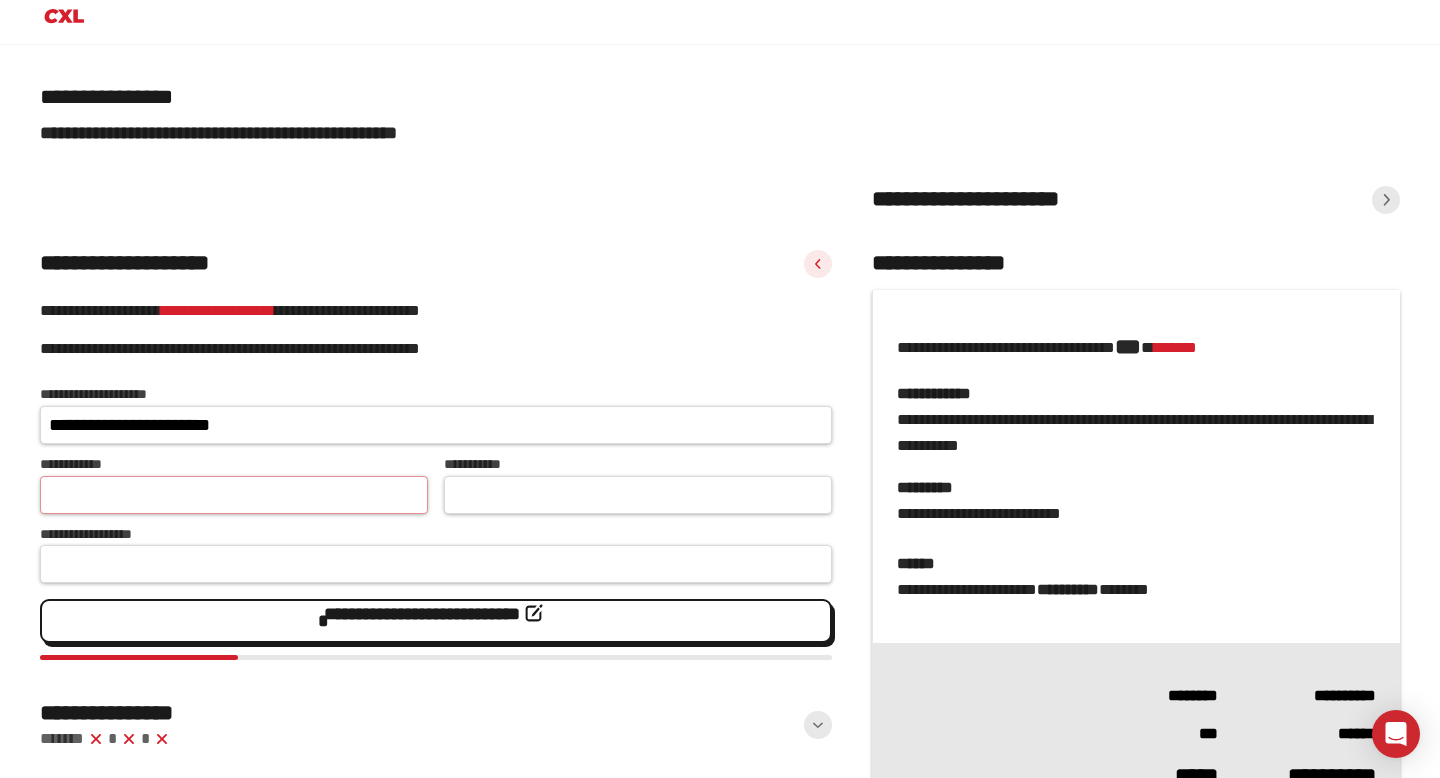 type on "******" 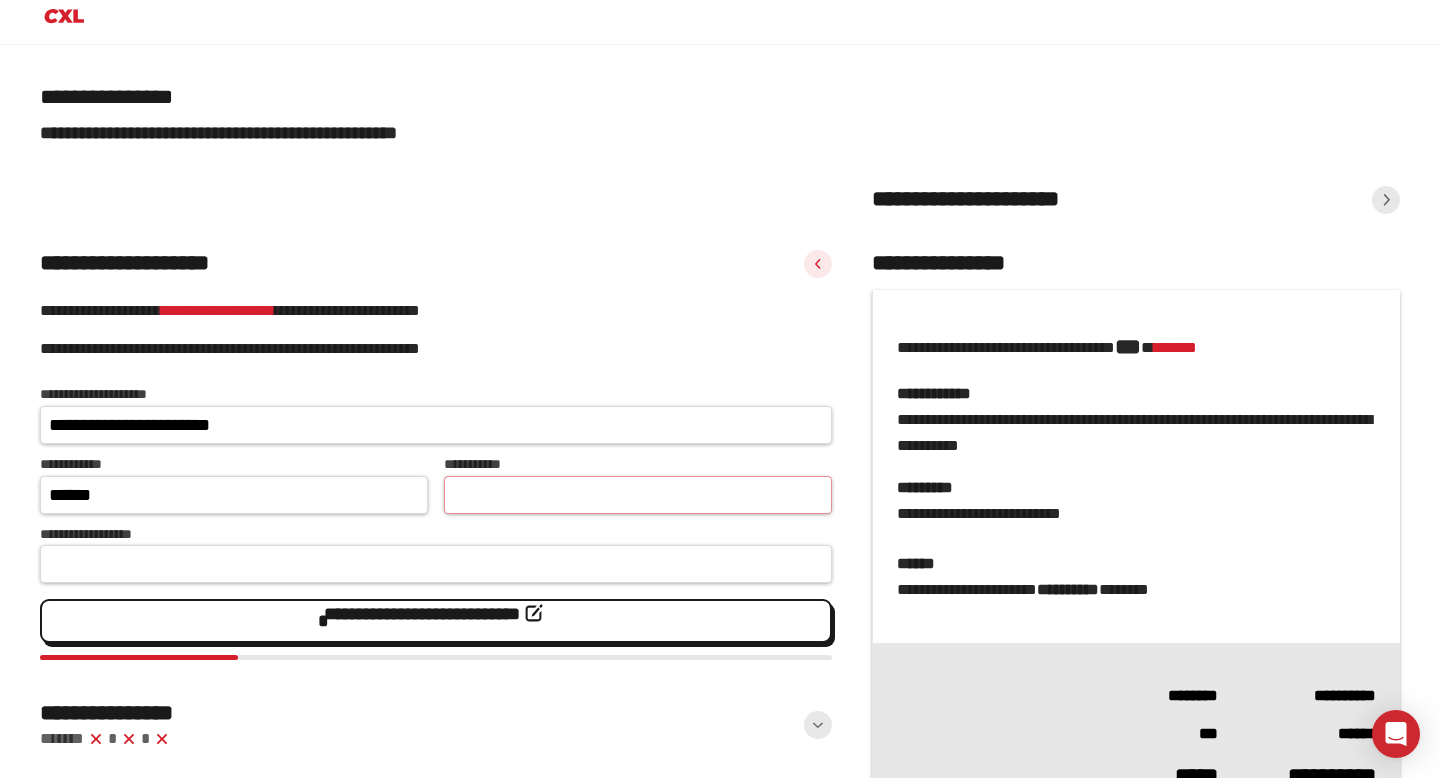 type on "*****" 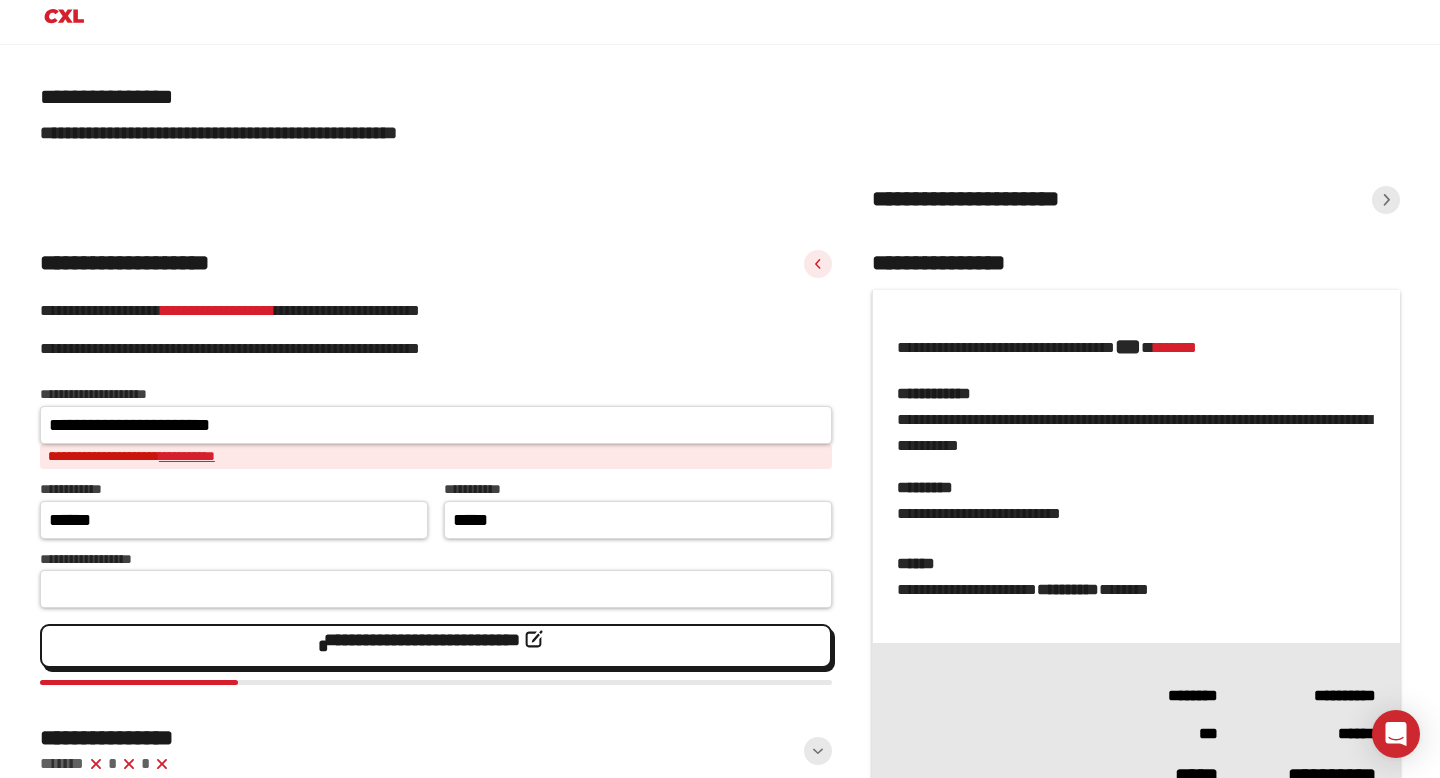 click on "**********" at bounding box center [187, 456] 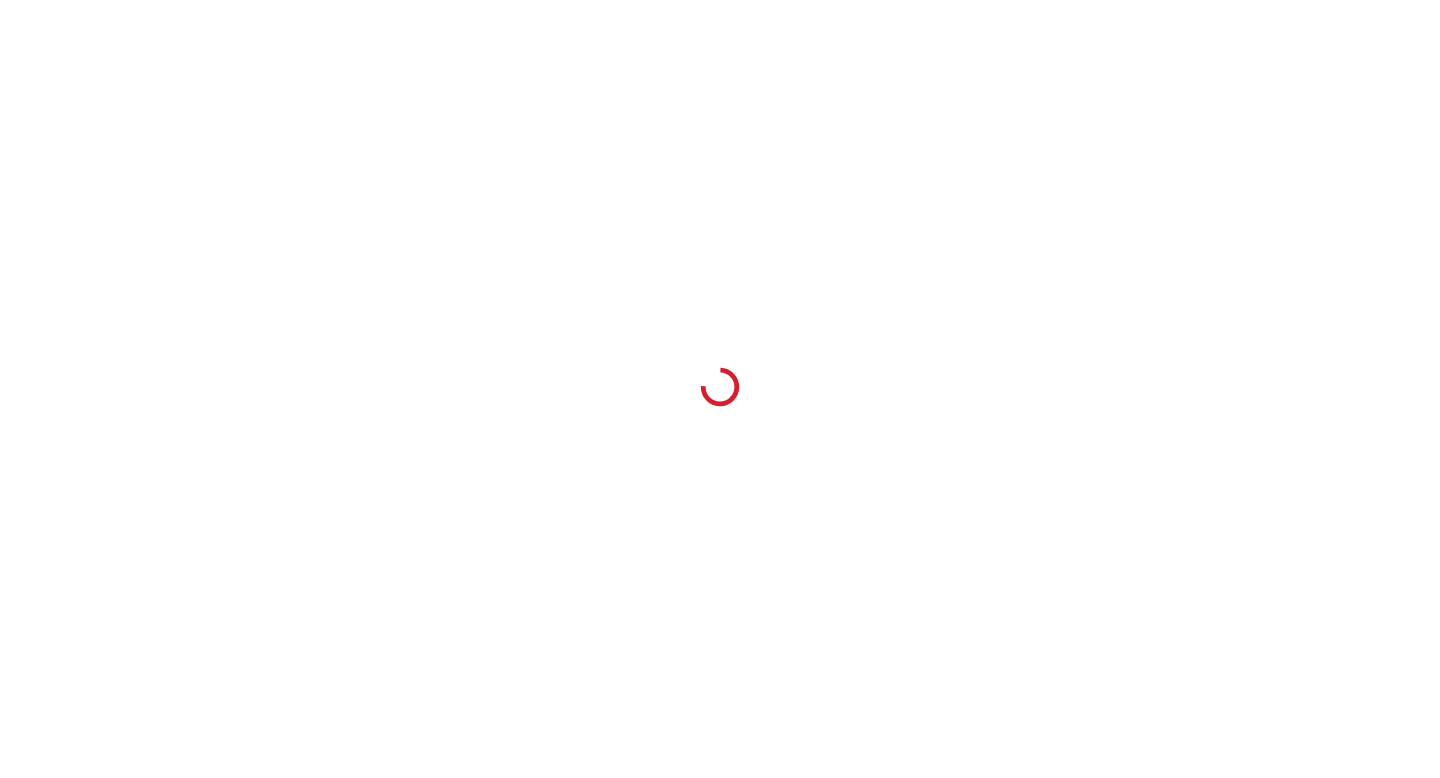 scroll, scrollTop: 0, scrollLeft: 0, axis: both 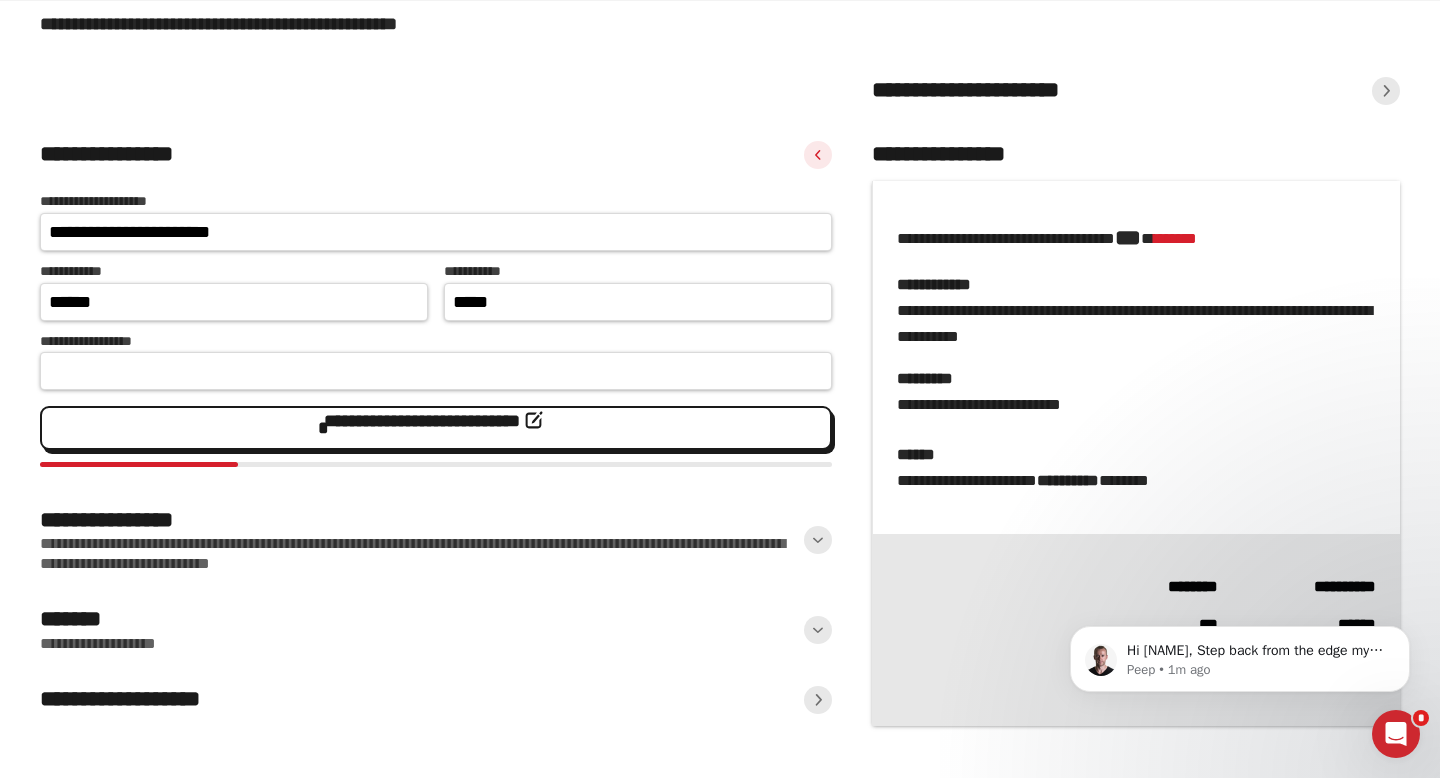click on "**********" 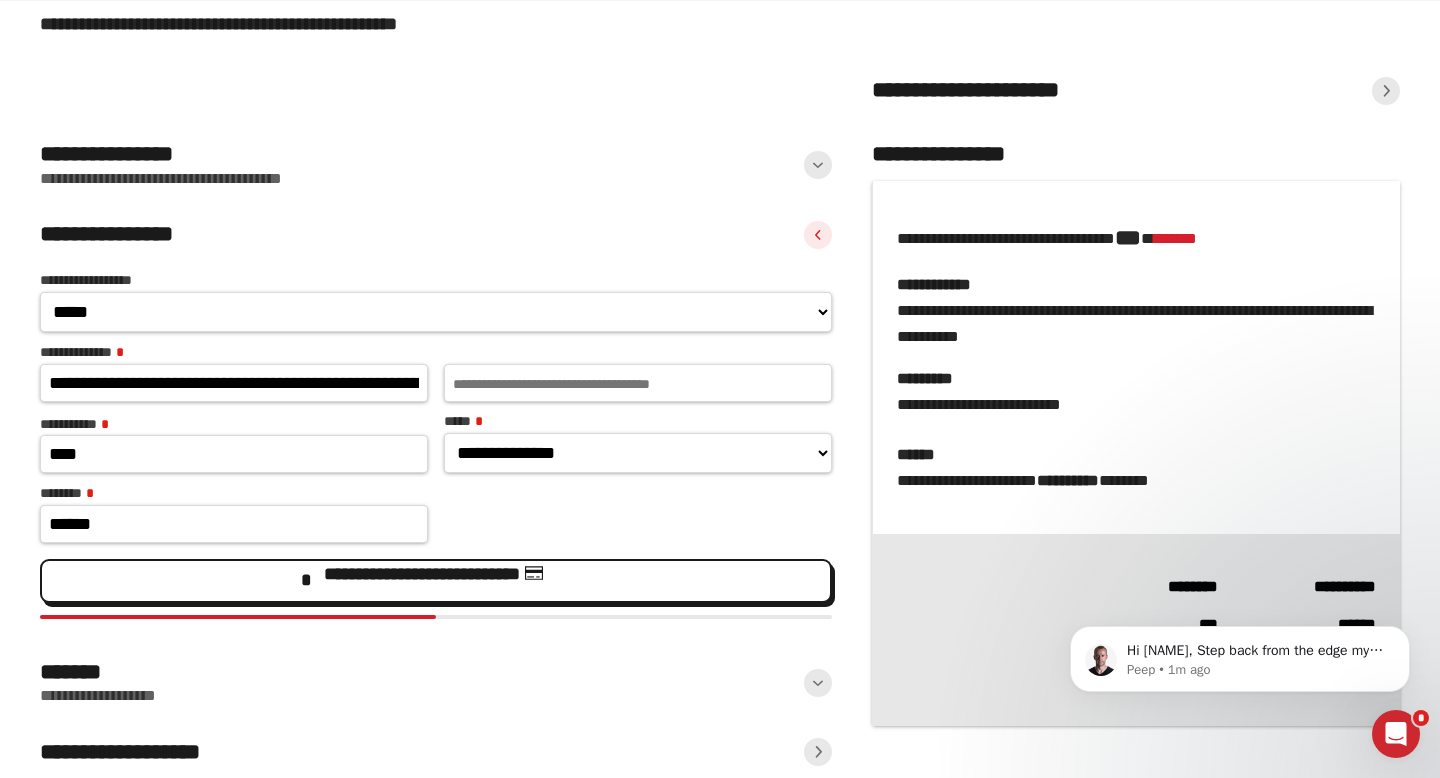 click on "**********" 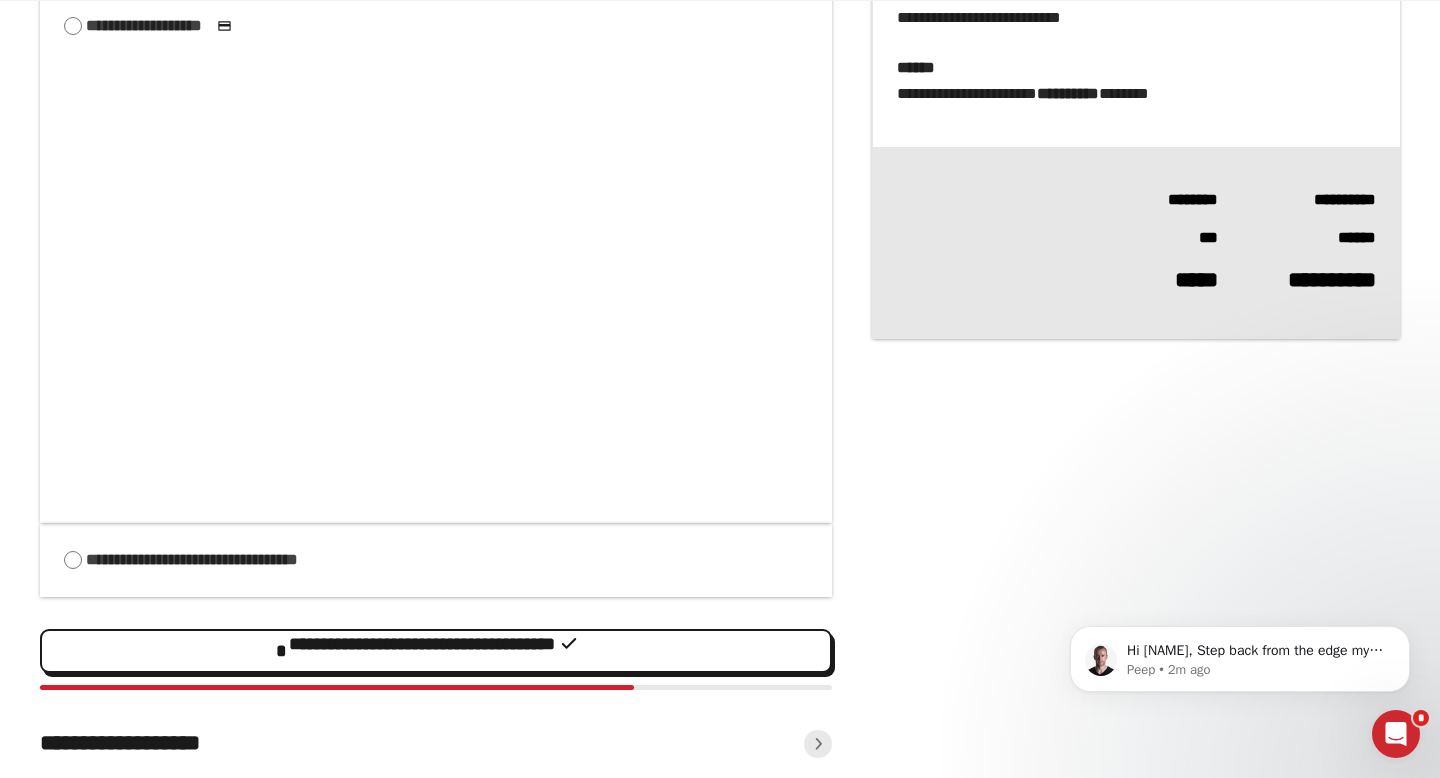 scroll, scrollTop: 559, scrollLeft: 0, axis: vertical 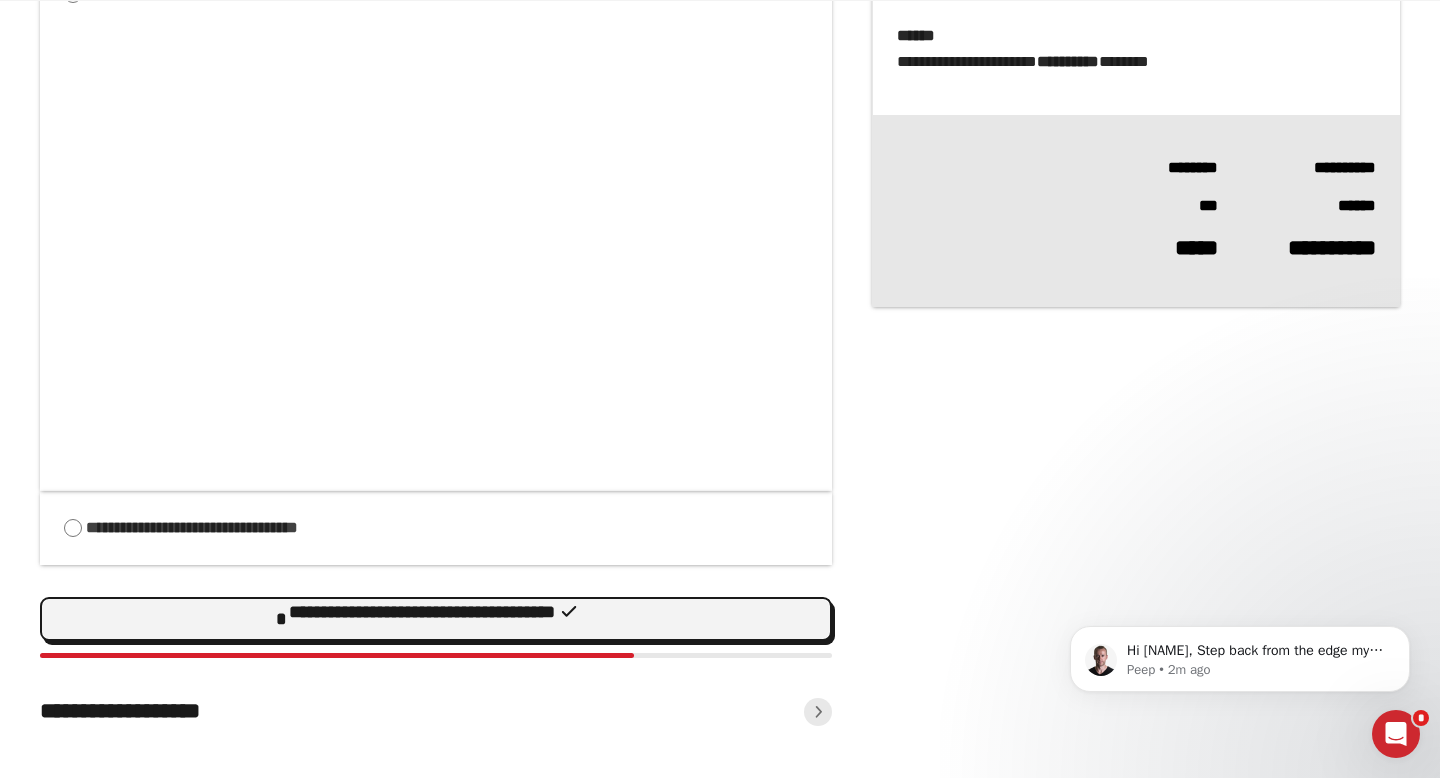 click on "**********" at bounding box center [0, 0] 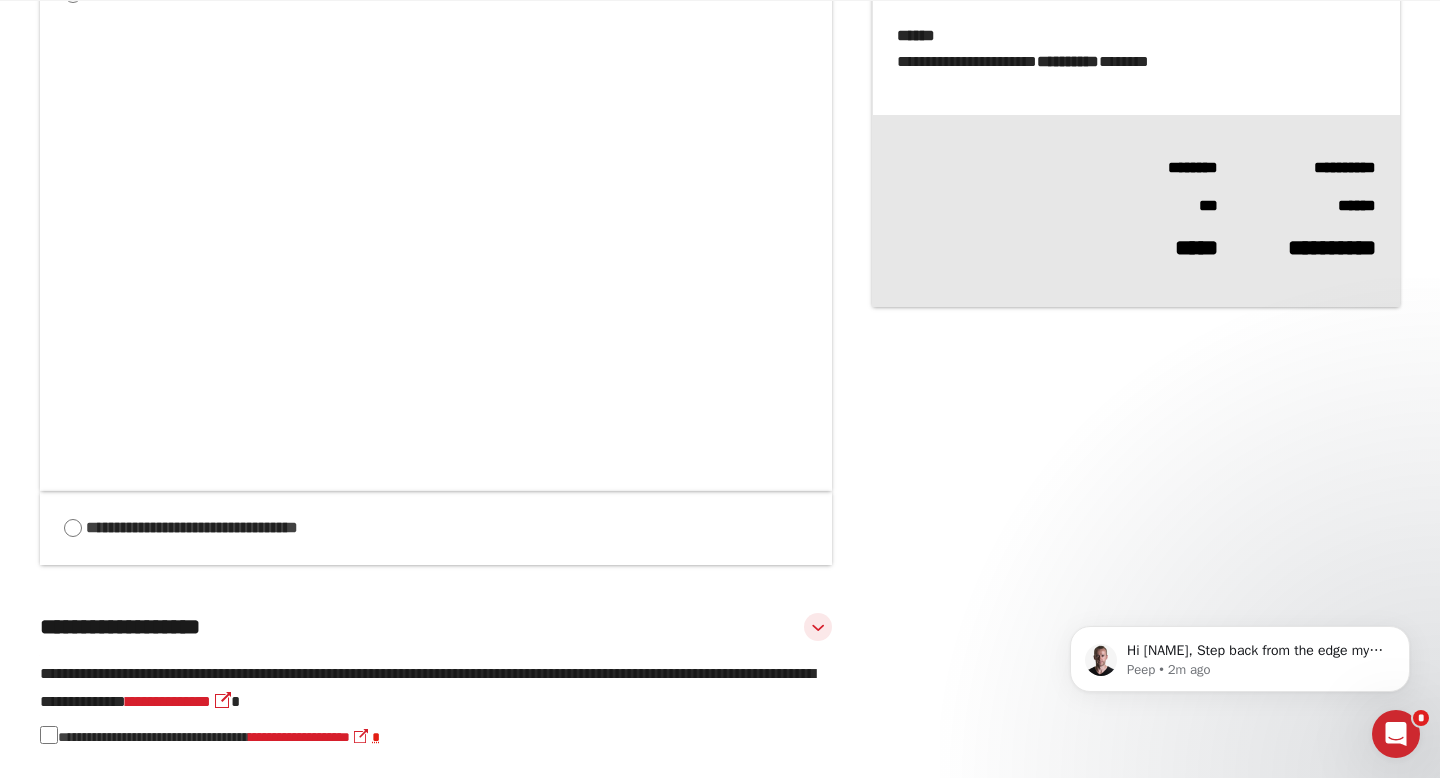 scroll, scrollTop: 661, scrollLeft: 0, axis: vertical 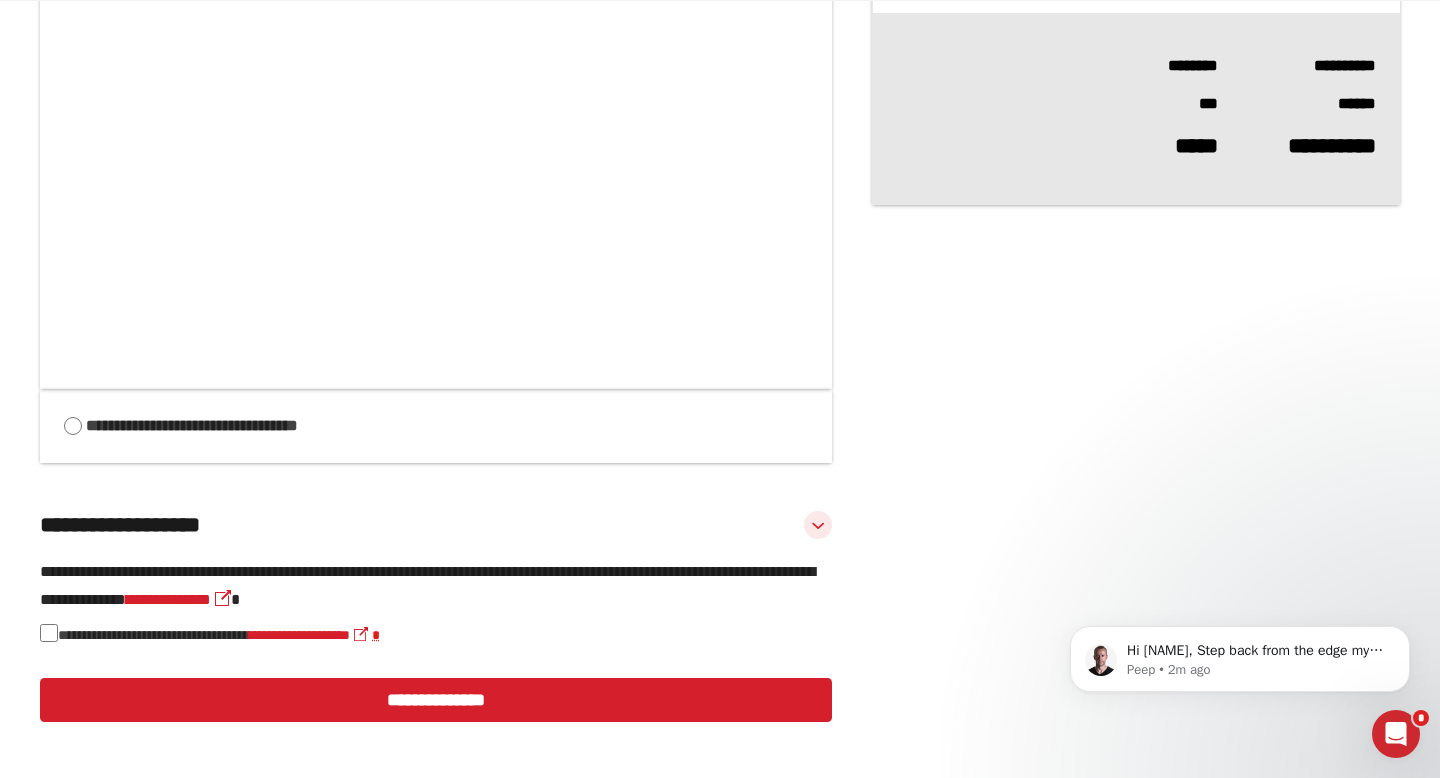 click on "**********" at bounding box center (436, 700) 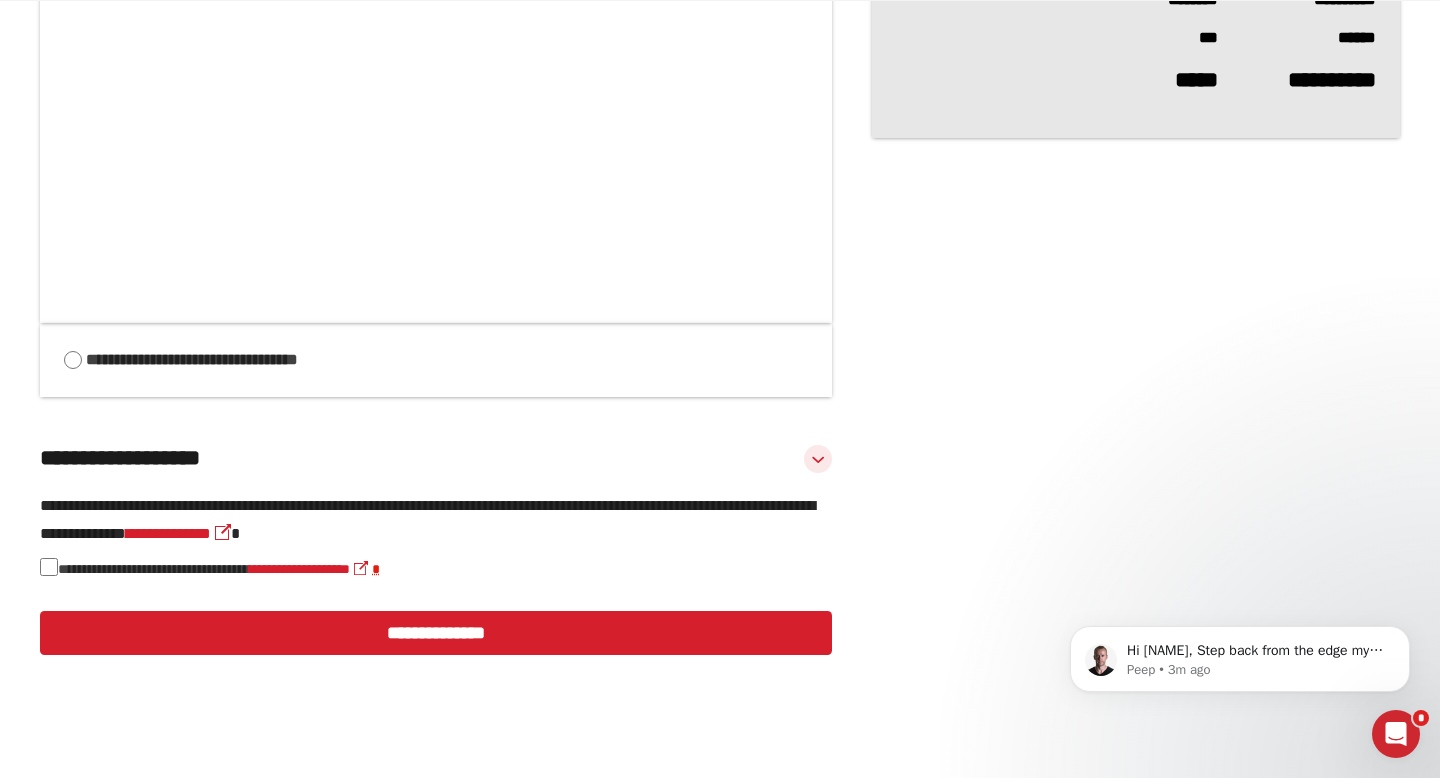 scroll, scrollTop: 863, scrollLeft: 0, axis: vertical 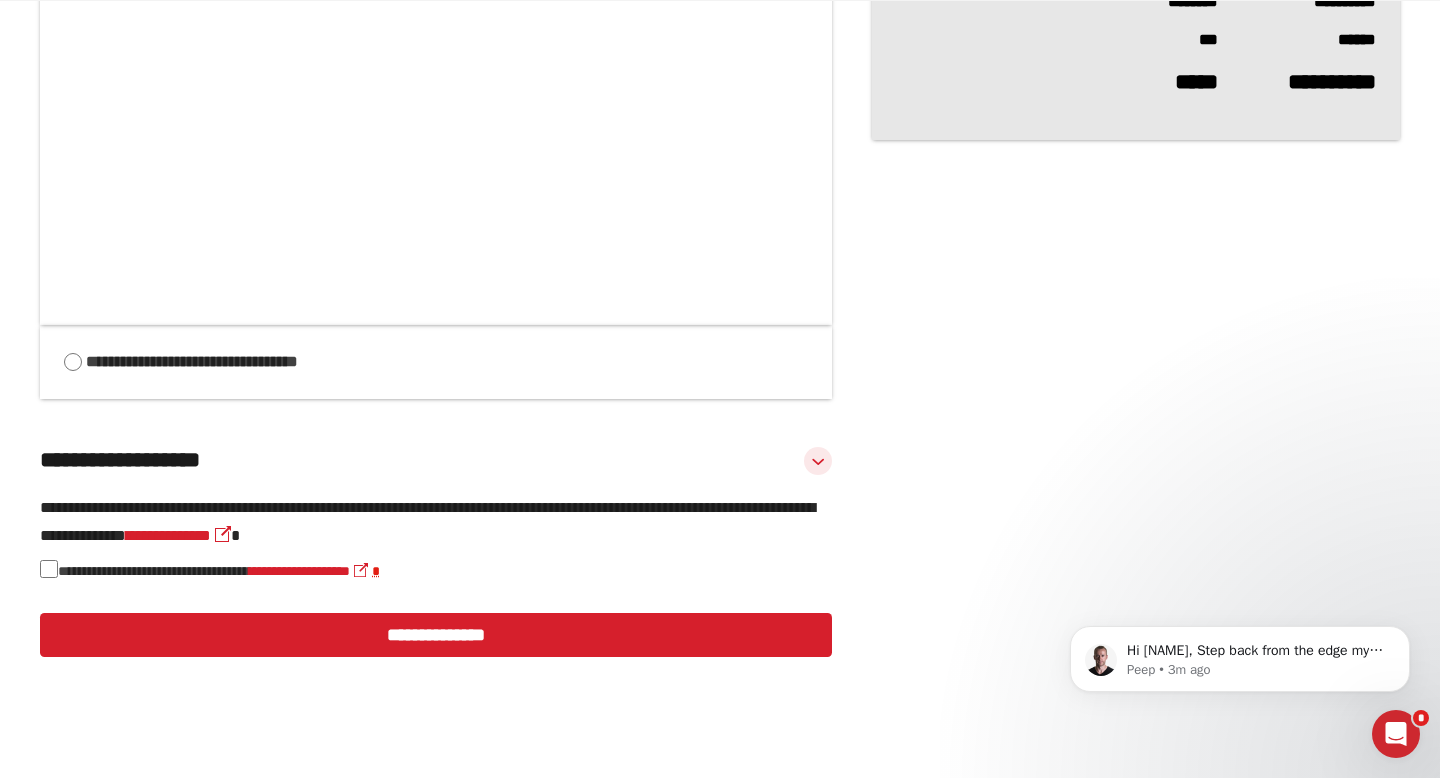 click on "**********" at bounding box center [436, 635] 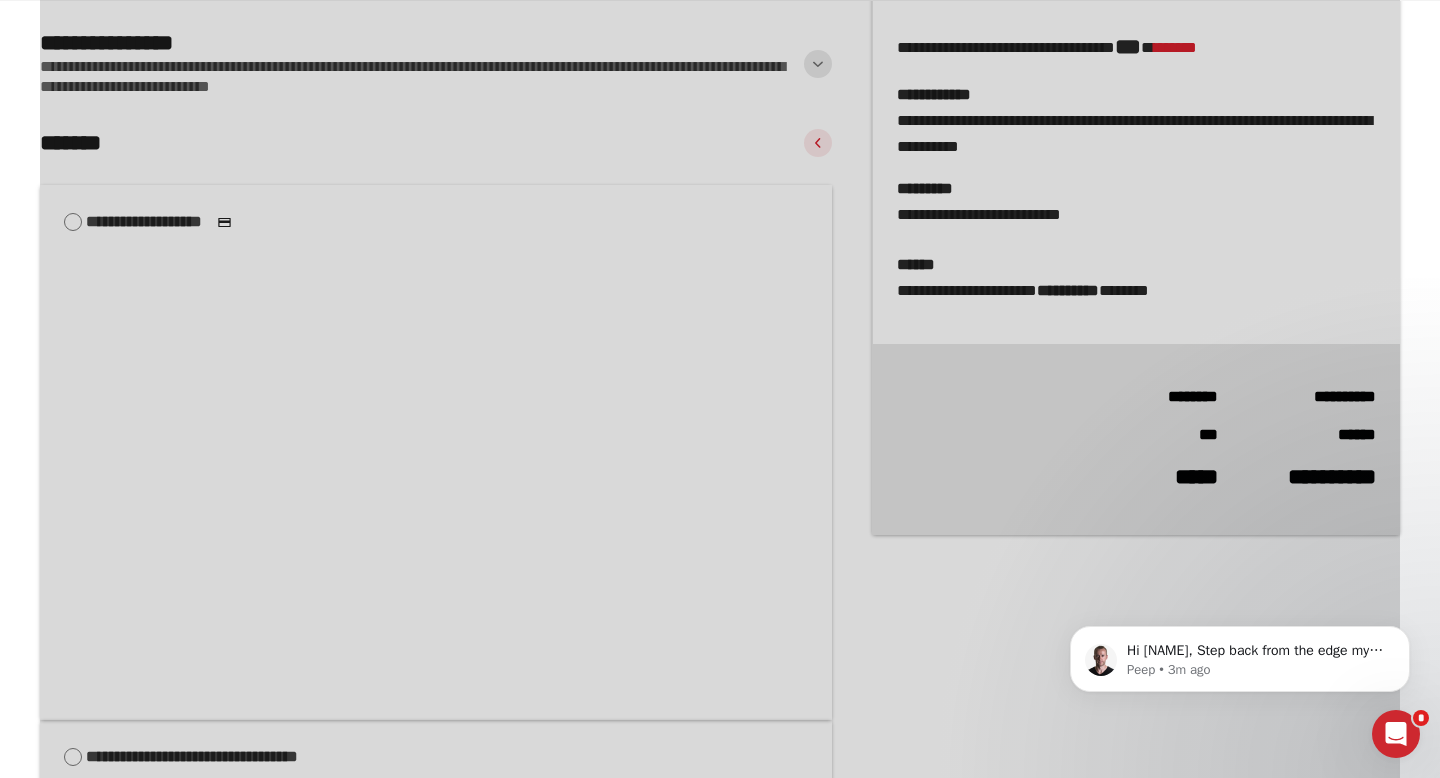 scroll, scrollTop: 0, scrollLeft: 0, axis: both 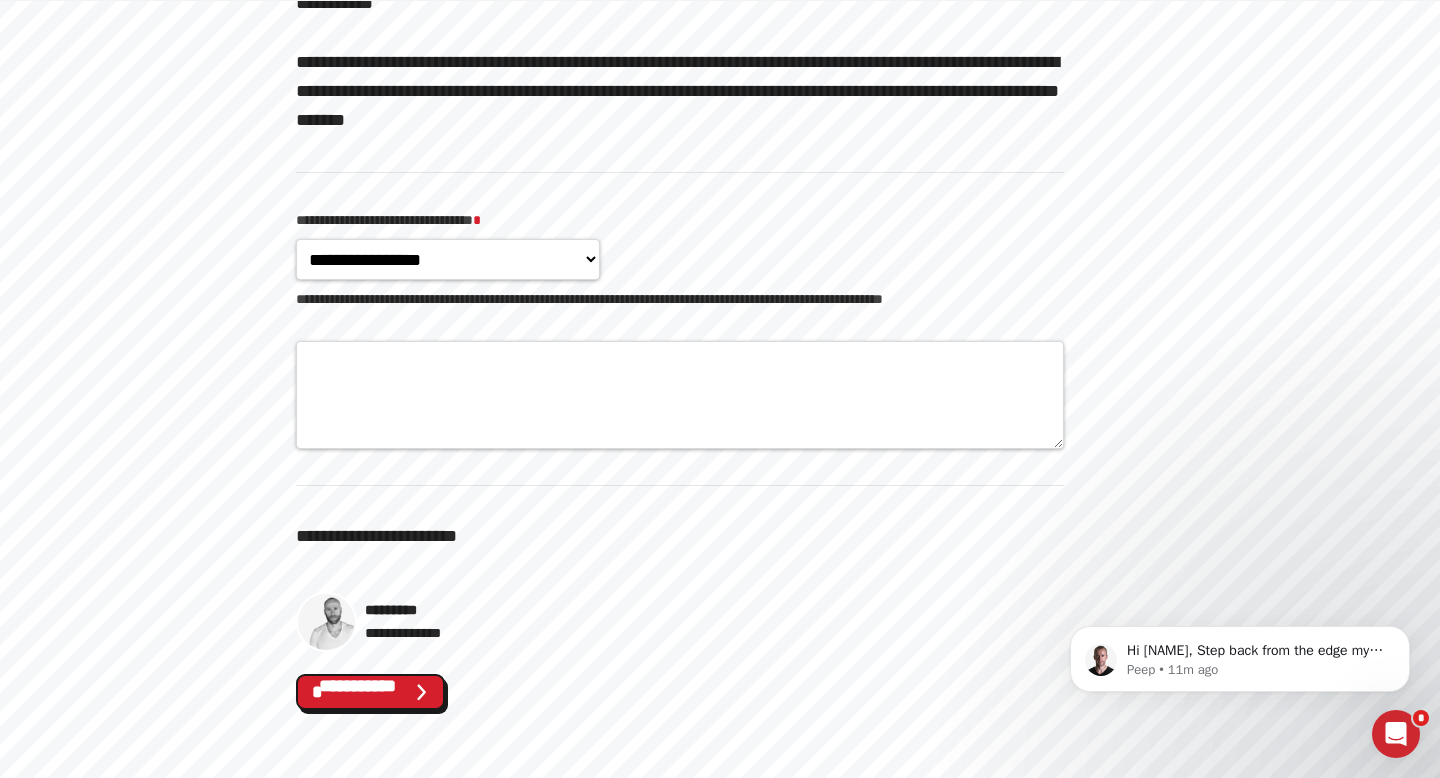 click on "**********" at bounding box center (0, 0) 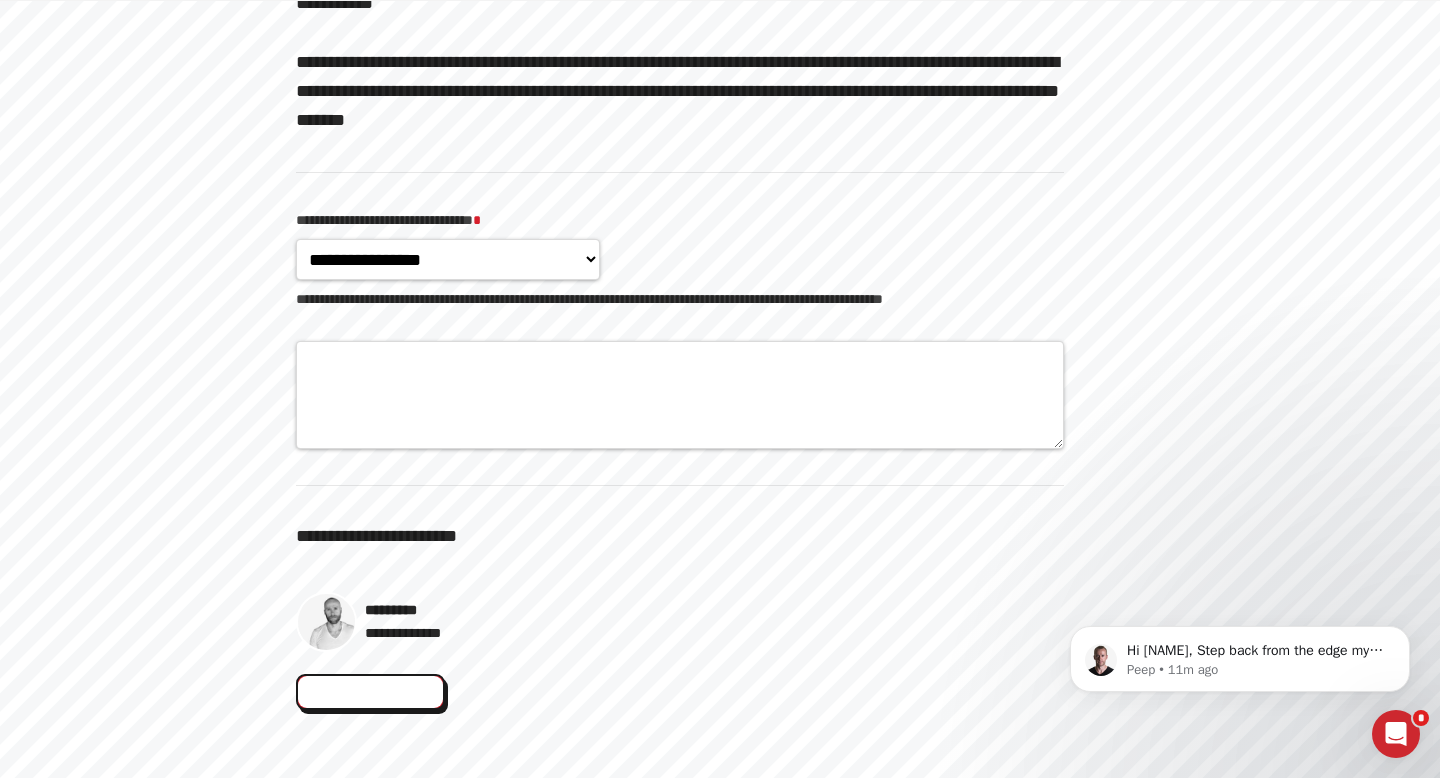 scroll, scrollTop: 0, scrollLeft: 0, axis: both 